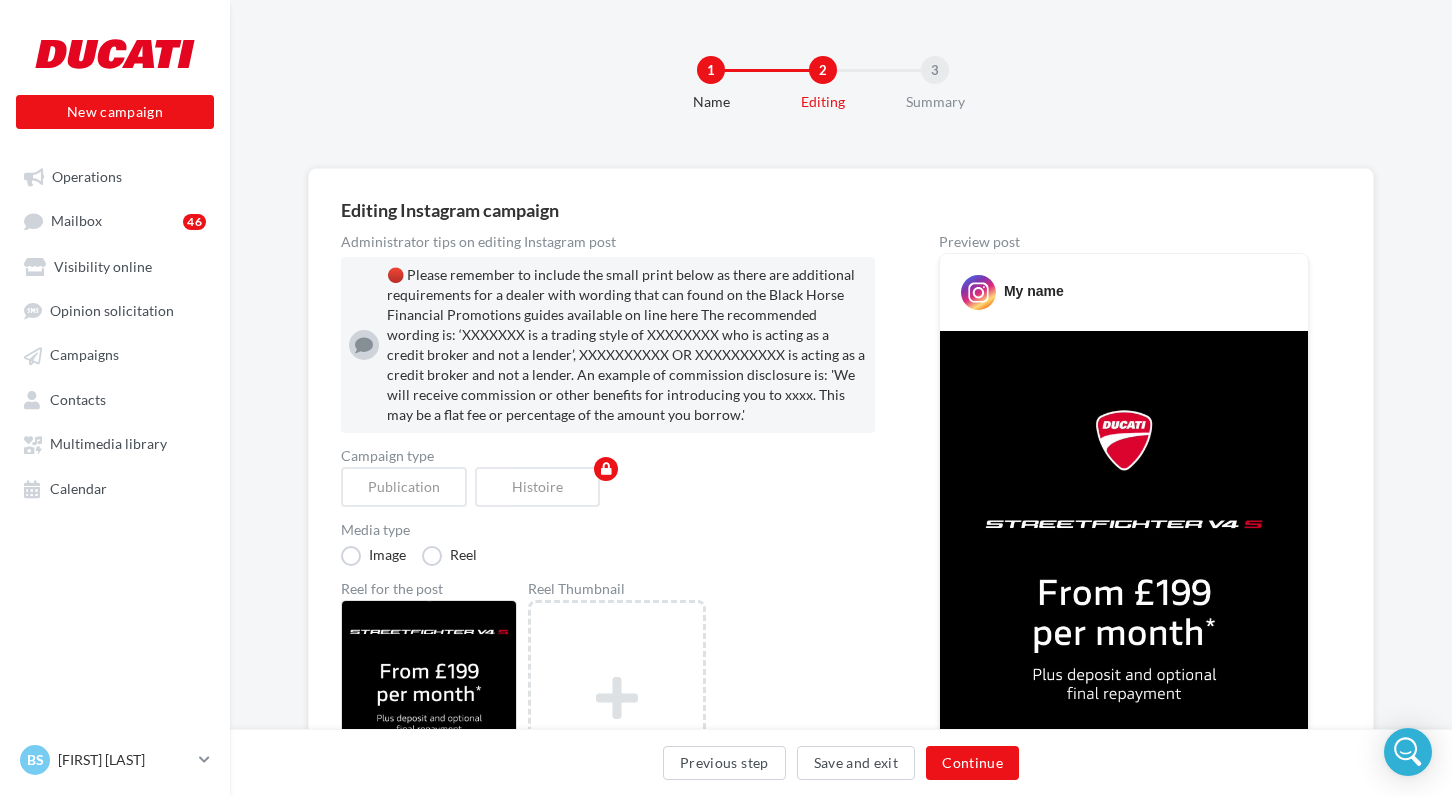 scroll, scrollTop: 196, scrollLeft: 0, axis: vertical 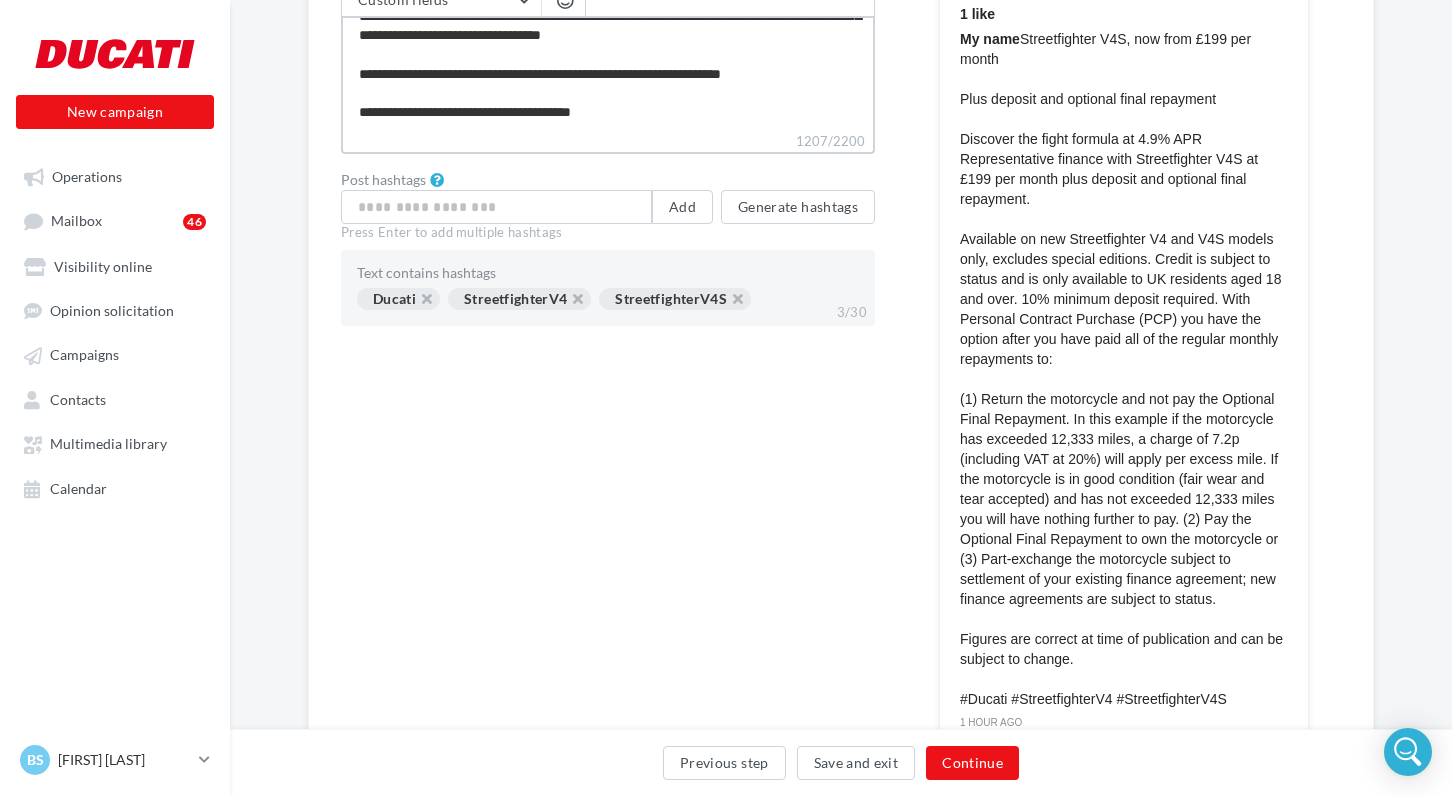 click on "1207/2200" at bounding box center (608, 73) 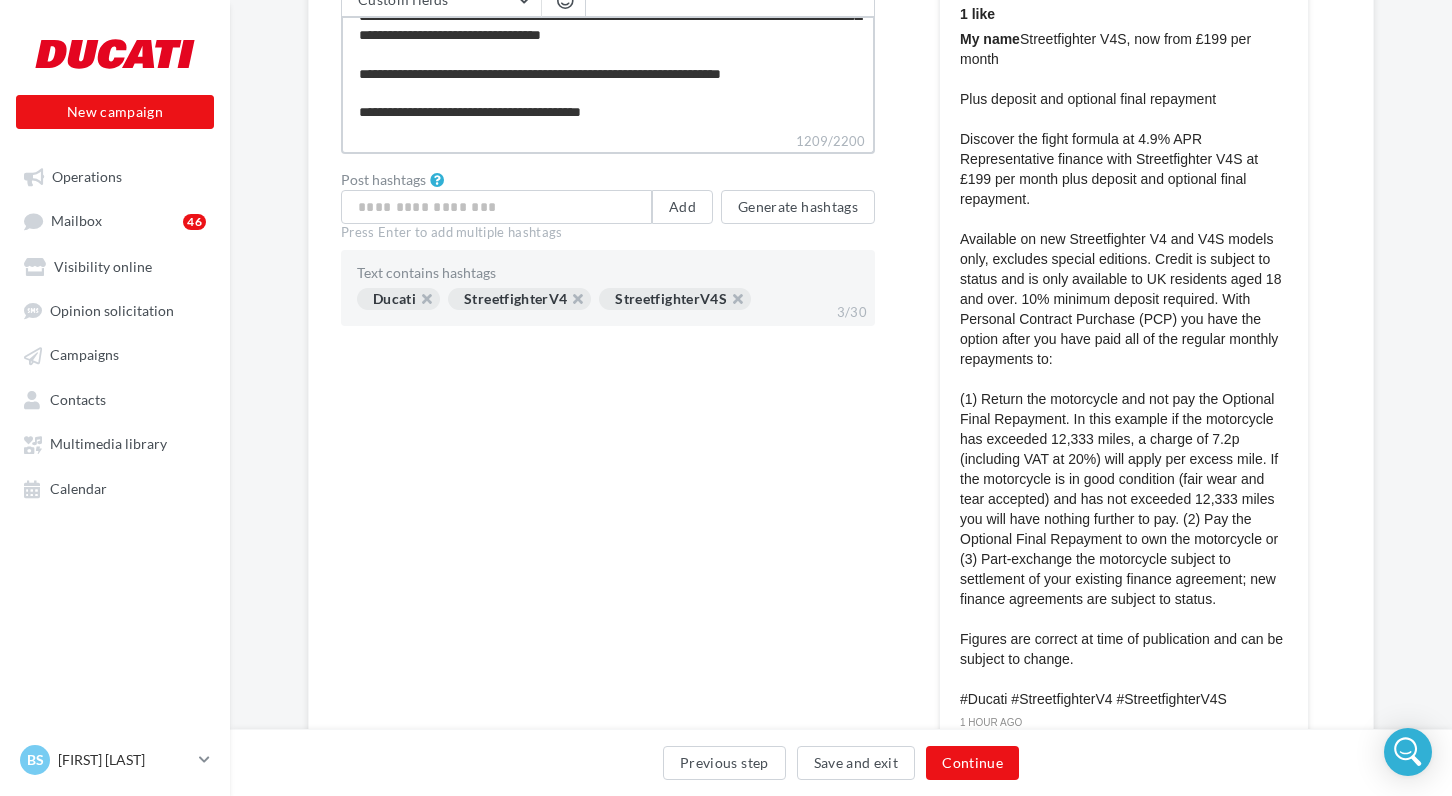 paste on "**********" 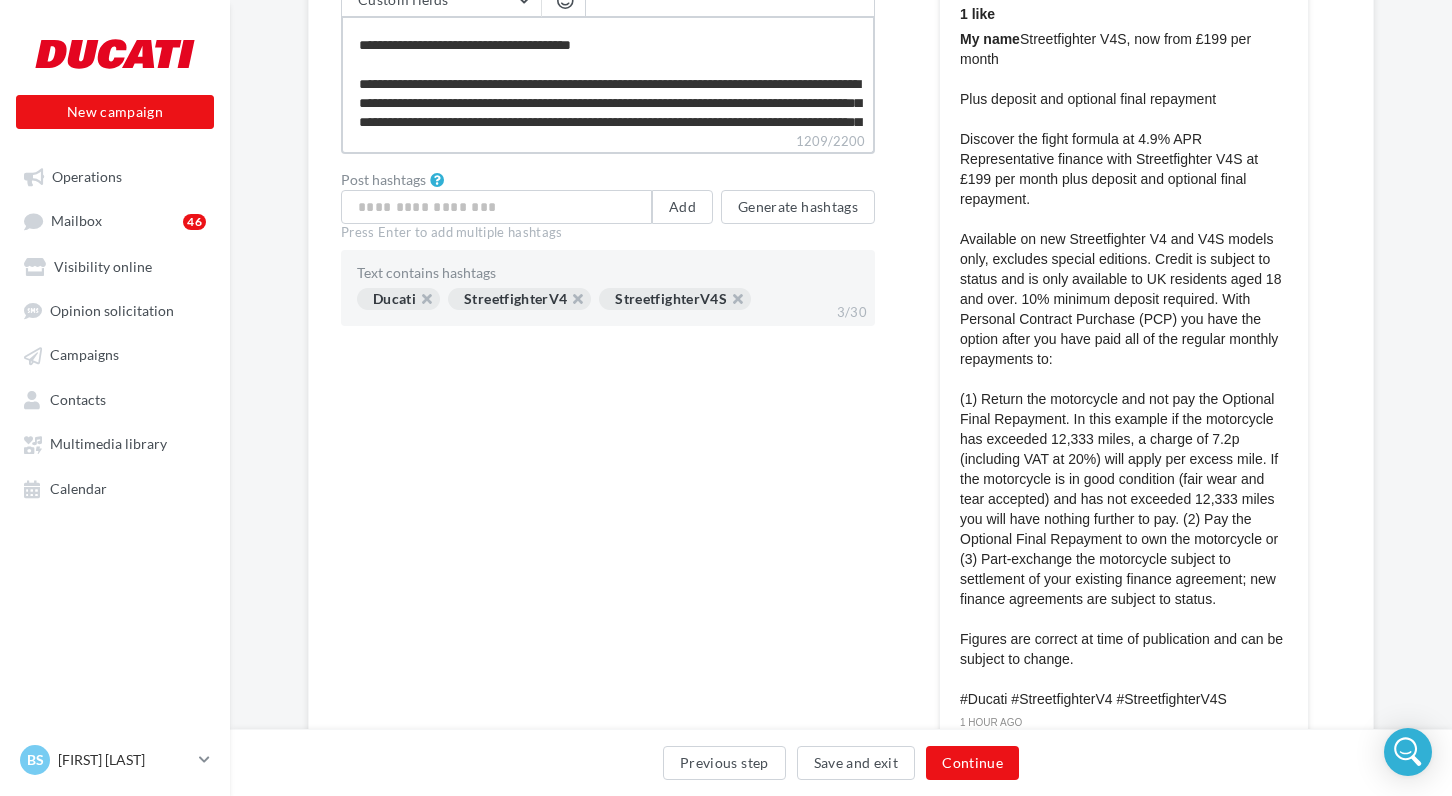 scroll, scrollTop: 471, scrollLeft: 0, axis: vertical 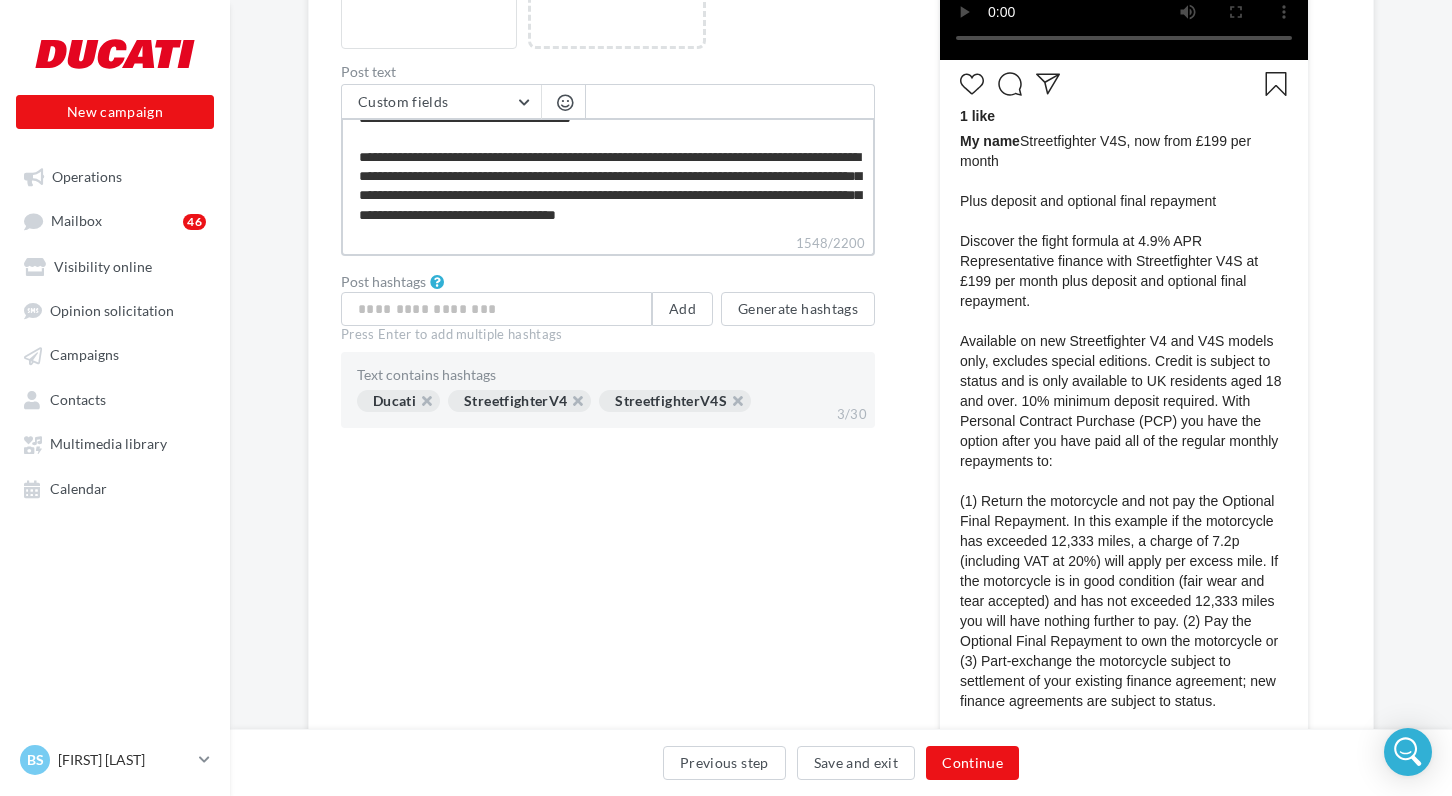 drag, startPoint x: 420, startPoint y: 149, endPoint x: 339, endPoint y: 145, distance: 81.09871 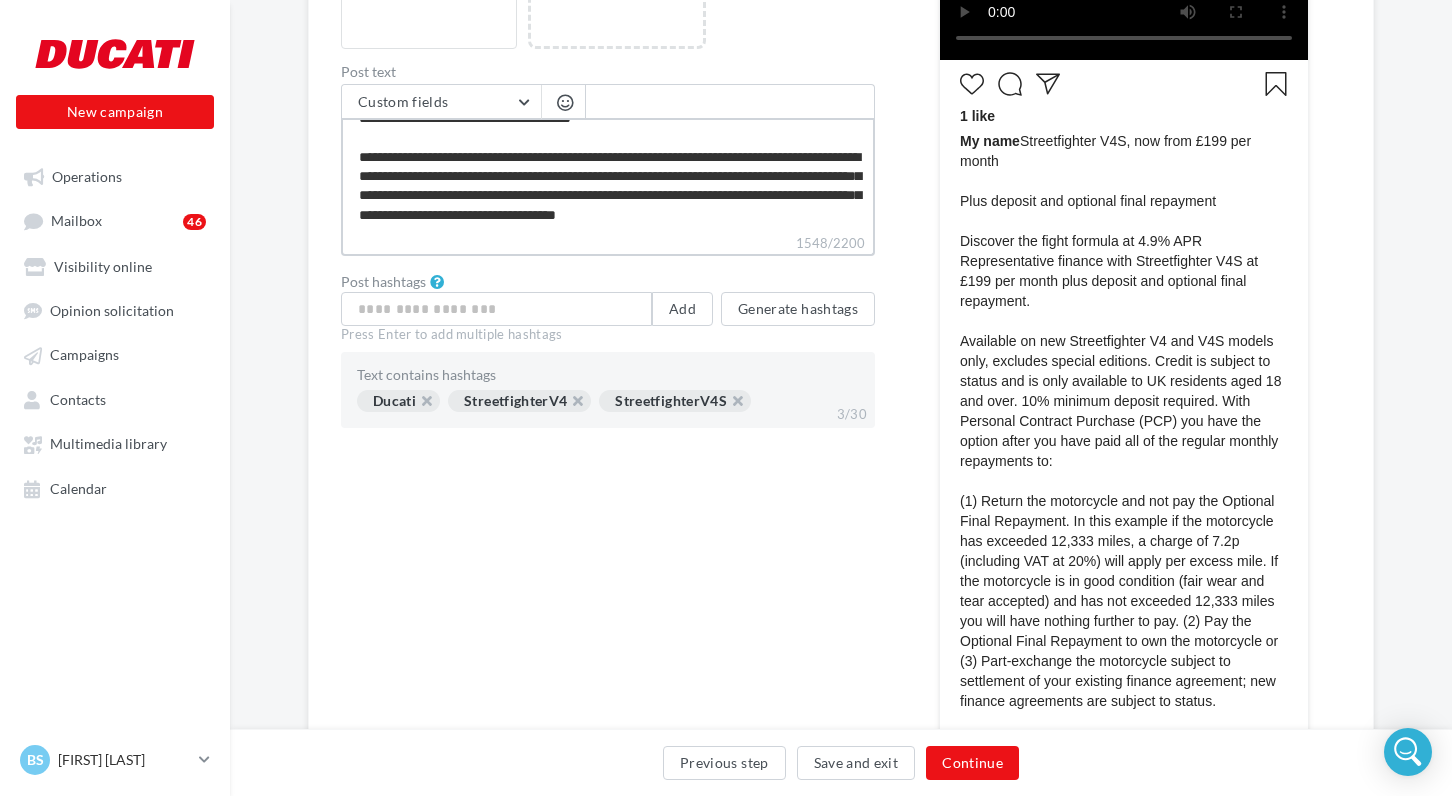 click on "Editing Instagram campaign
Administrator tips on editing Instagram post
🔴 Please remember to include the small print below as there are additional requirements for a dealer with wording that can found on the Black Horse Financial Promotions guides available on line here
The recommended wording is:
‘[COMPANY_NAME] is a trading style of [COMPANY_NAME] who is acting as a credit broker and not a lender’, [COMPANY_NAME] OR [COMPANY_NAME] is acting as a credit broker and not a lender.
An example of commission disclosure is: 'We will receive commission or other benefits for introducing you to xxxx. This may be a flat fee or percentage of the amount you borrow.'
Campaign type
Publication
Histoire
Media type
Image   Reel       Reel for the post              Formatted                                             Add an image" at bounding box center (841, 262) 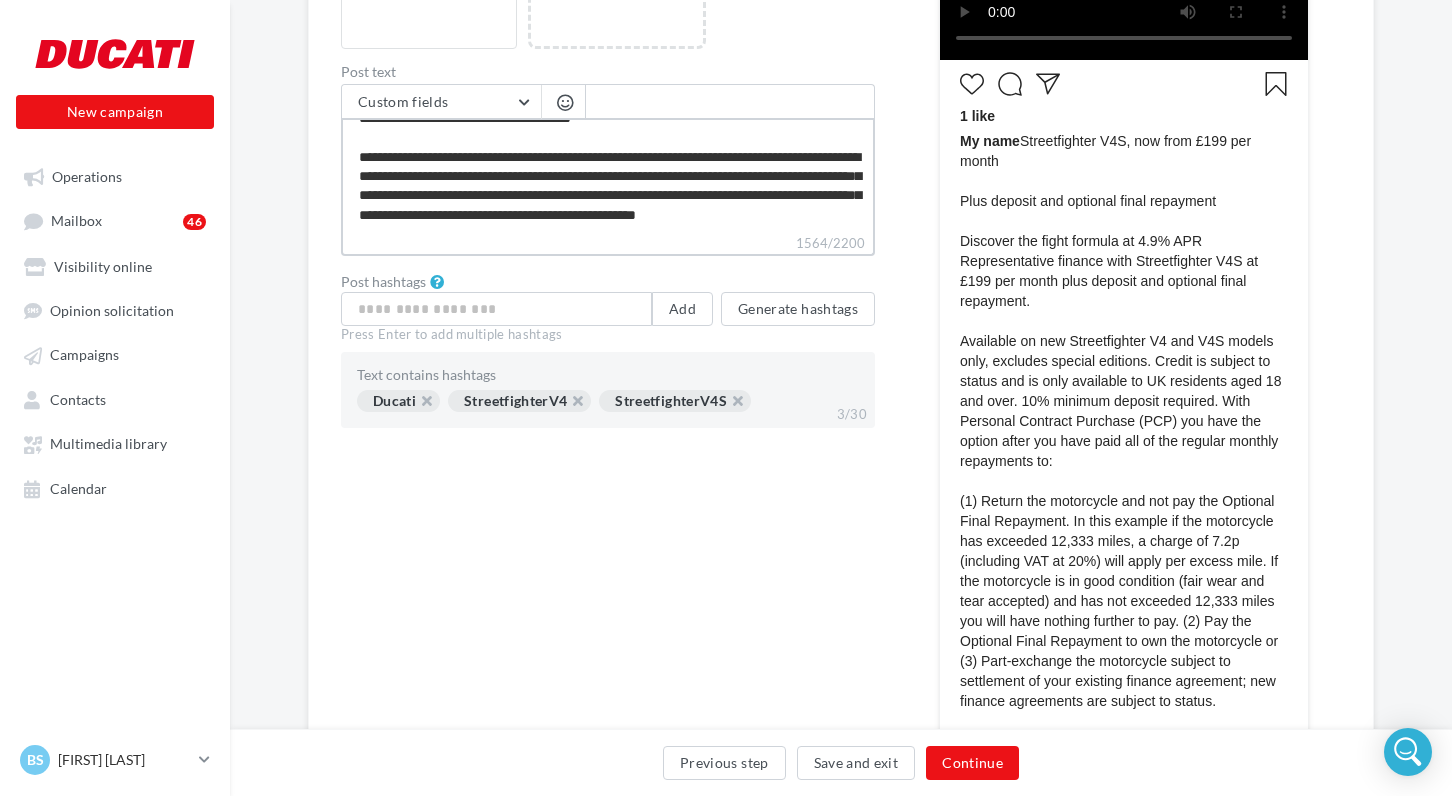 click on "1564/2200" at bounding box center (608, 175) 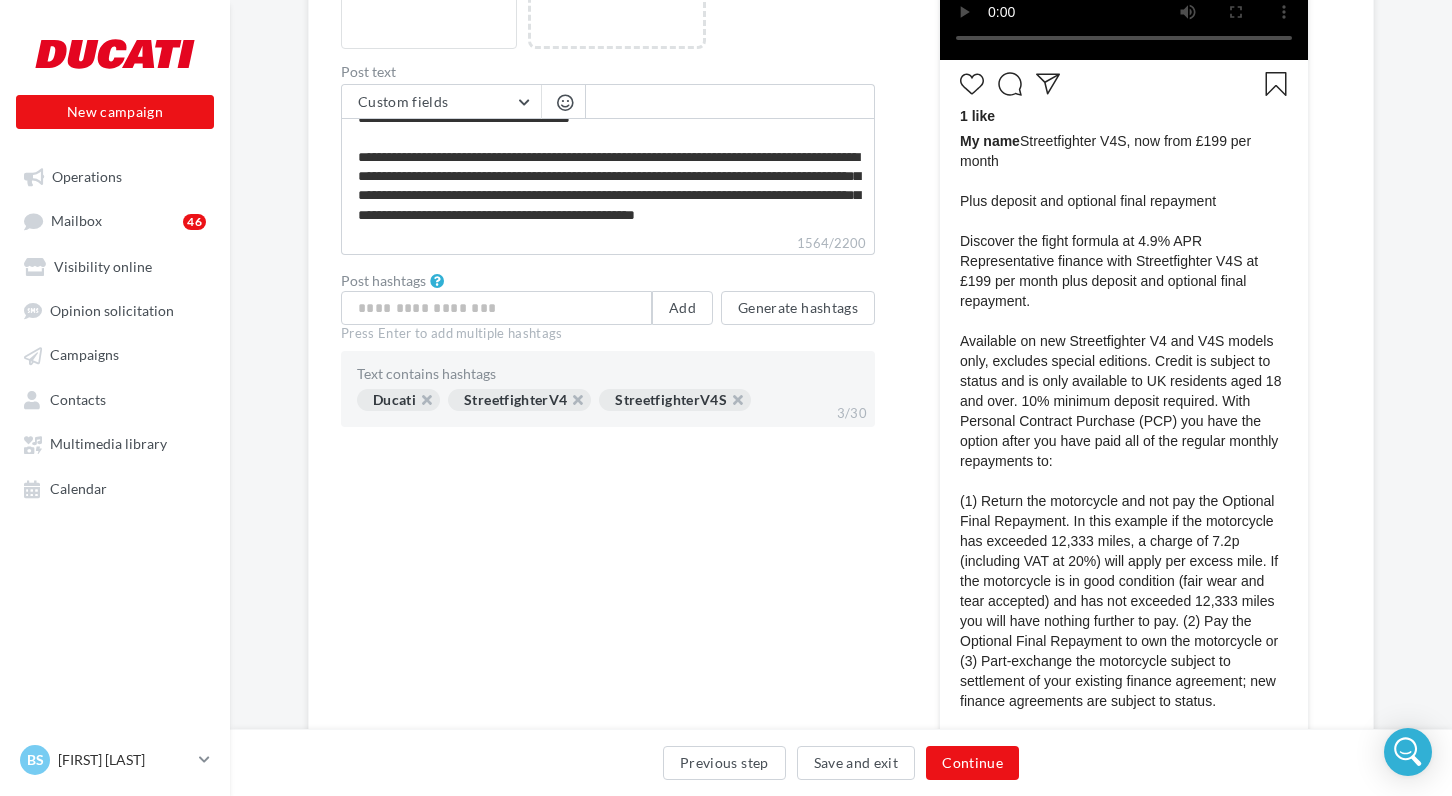 scroll, scrollTop: 466, scrollLeft: 0, axis: vertical 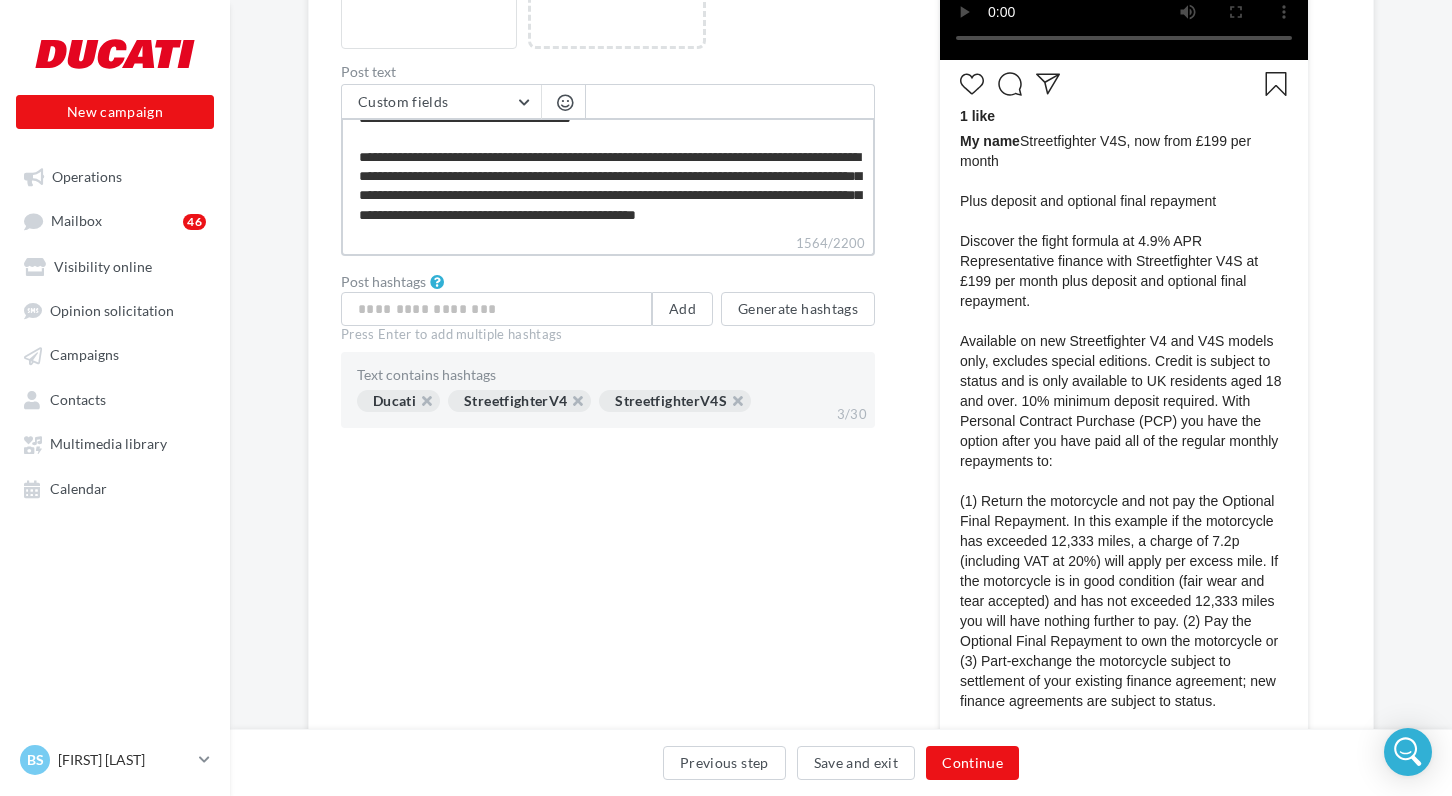 drag, startPoint x: 509, startPoint y: 170, endPoint x: 596, endPoint y: 170, distance: 87 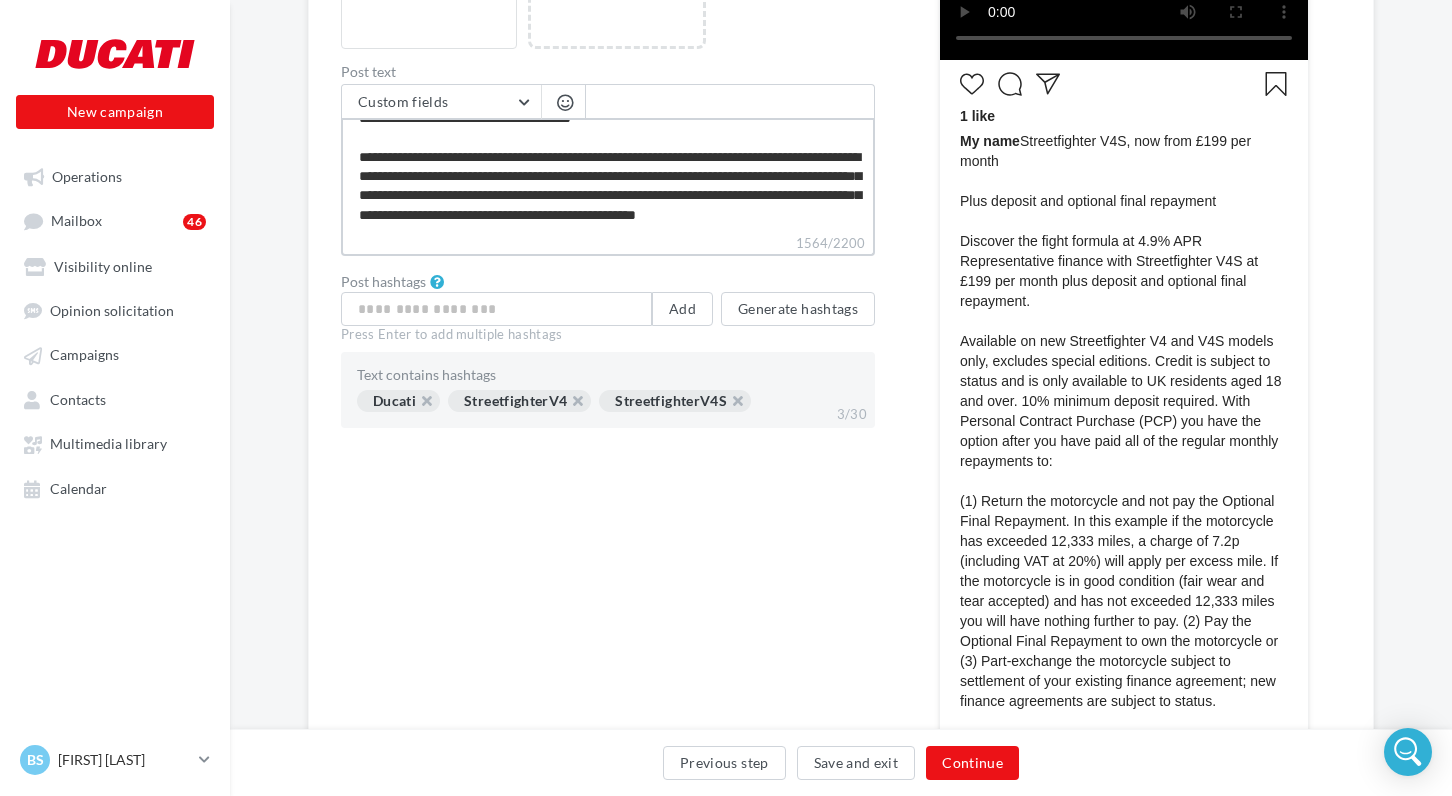 click on "1564/2200" at bounding box center [608, 175] 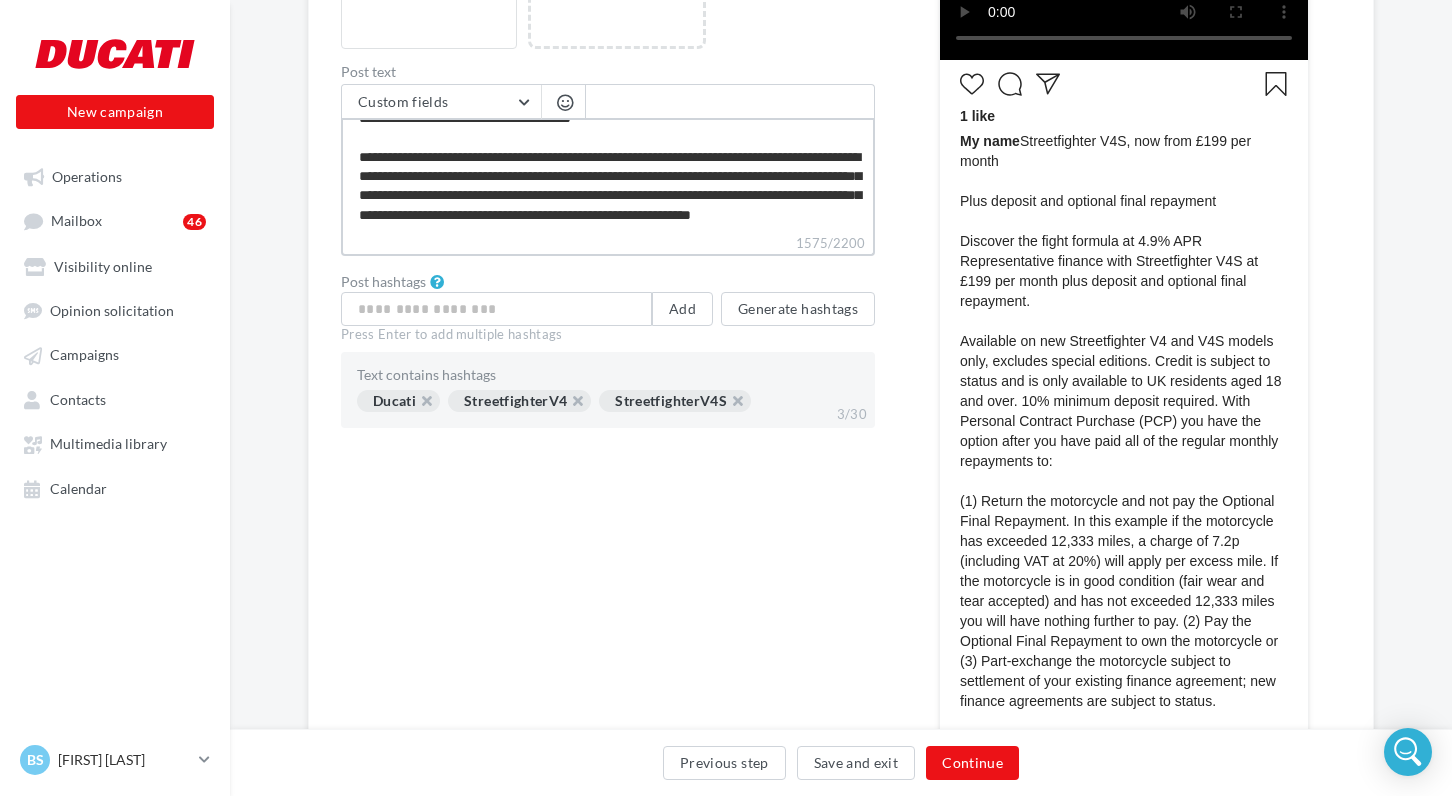 scroll, scrollTop: 480, scrollLeft: 0, axis: vertical 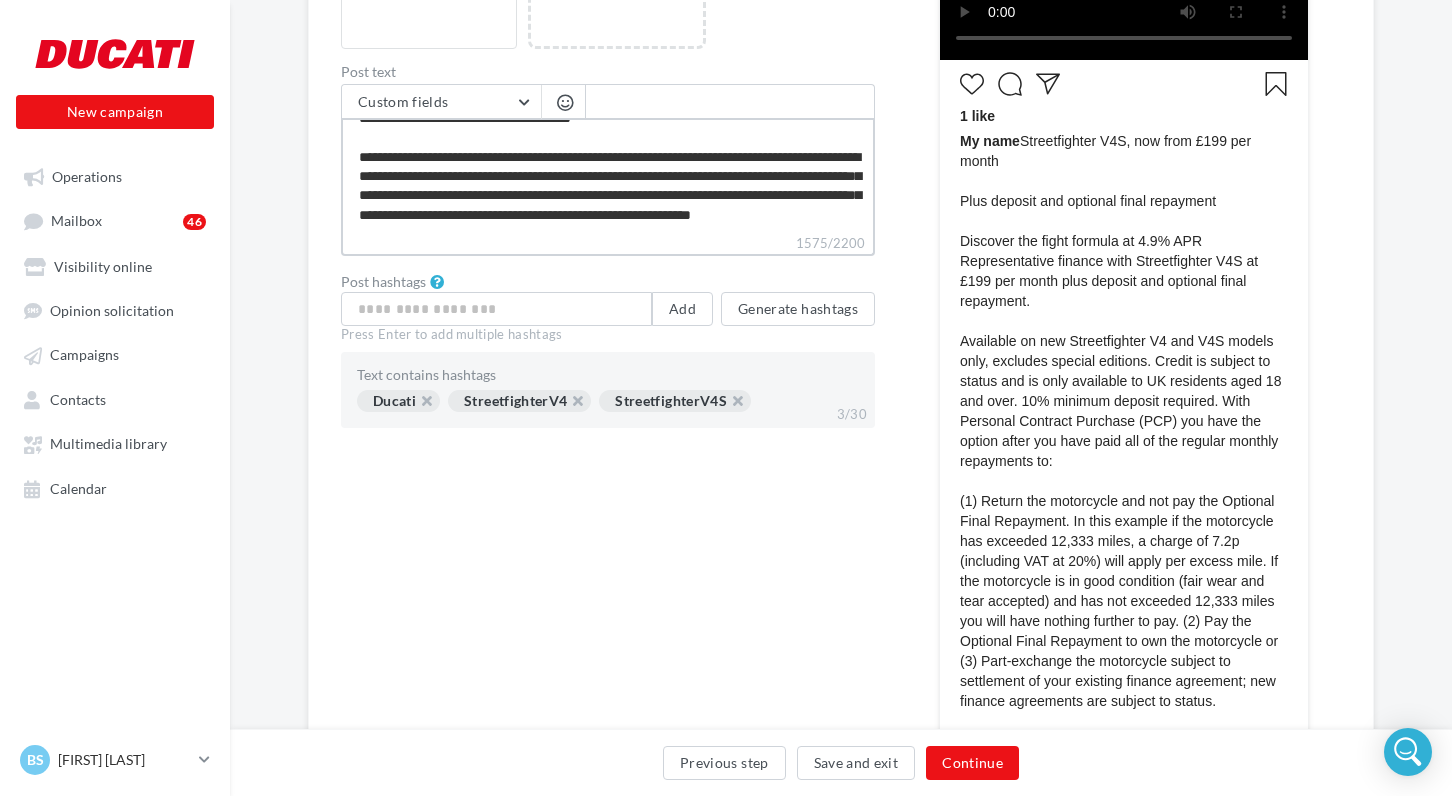click on "1575/2200" at bounding box center (608, 175) 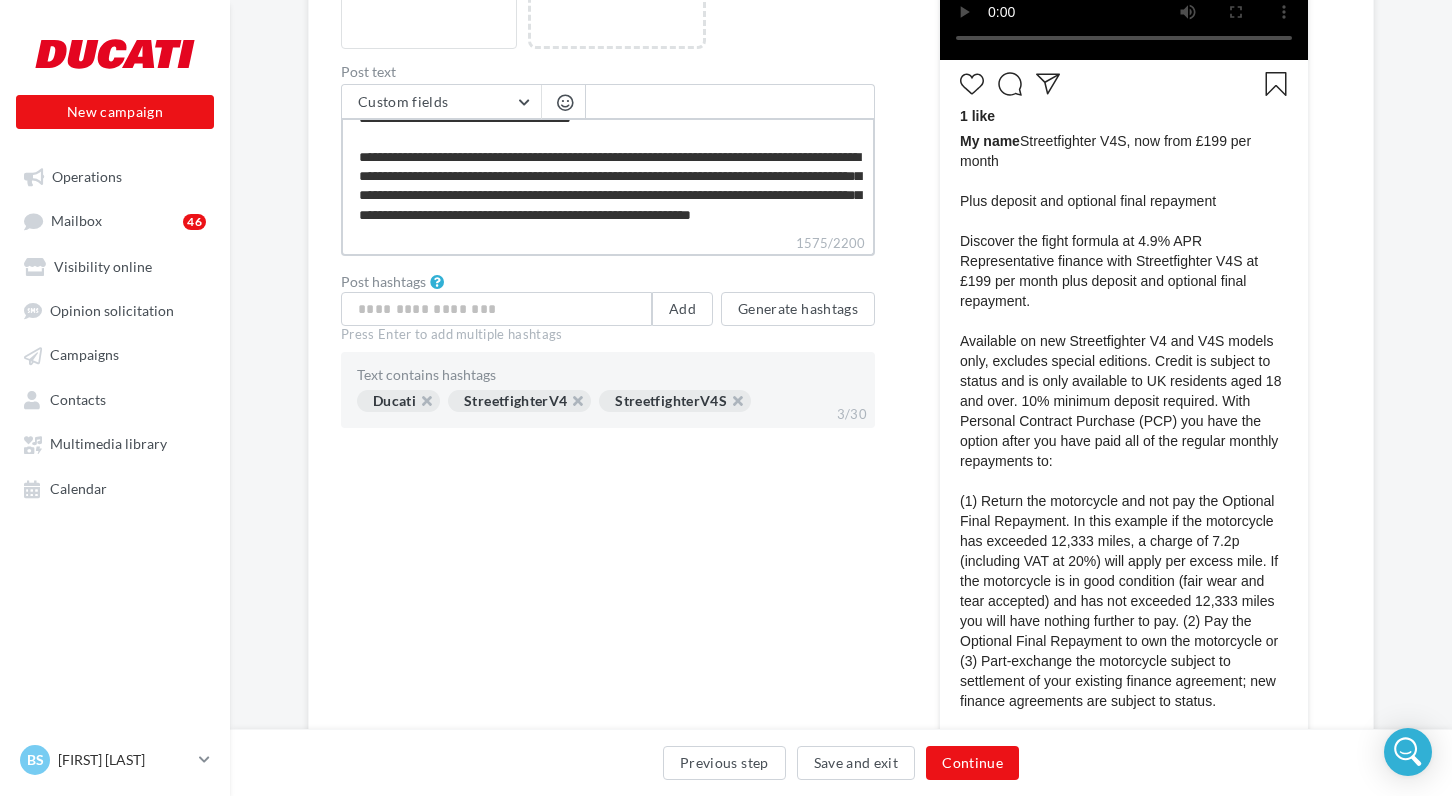 type on "**********" 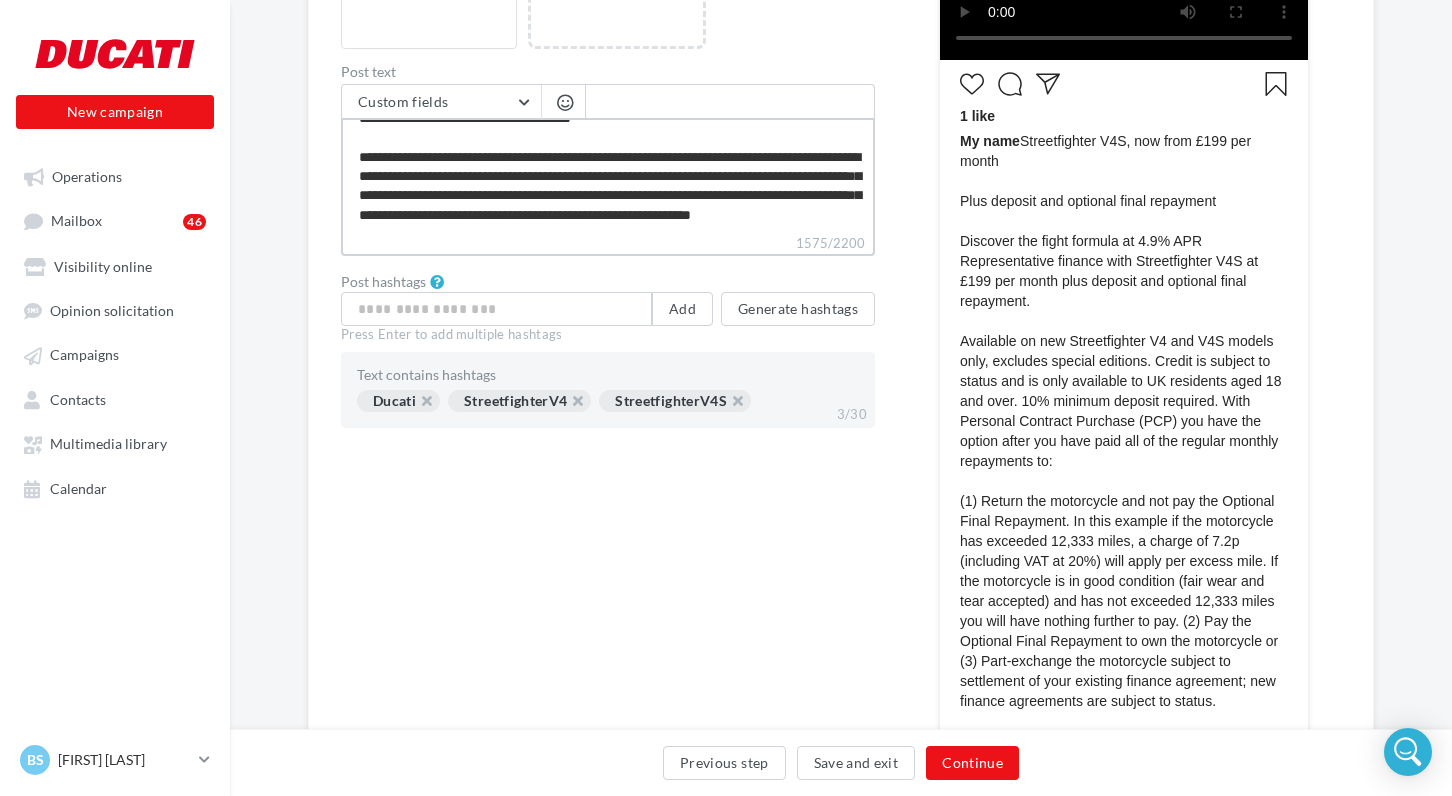 scroll, scrollTop: 480, scrollLeft: 0, axis: vertical 